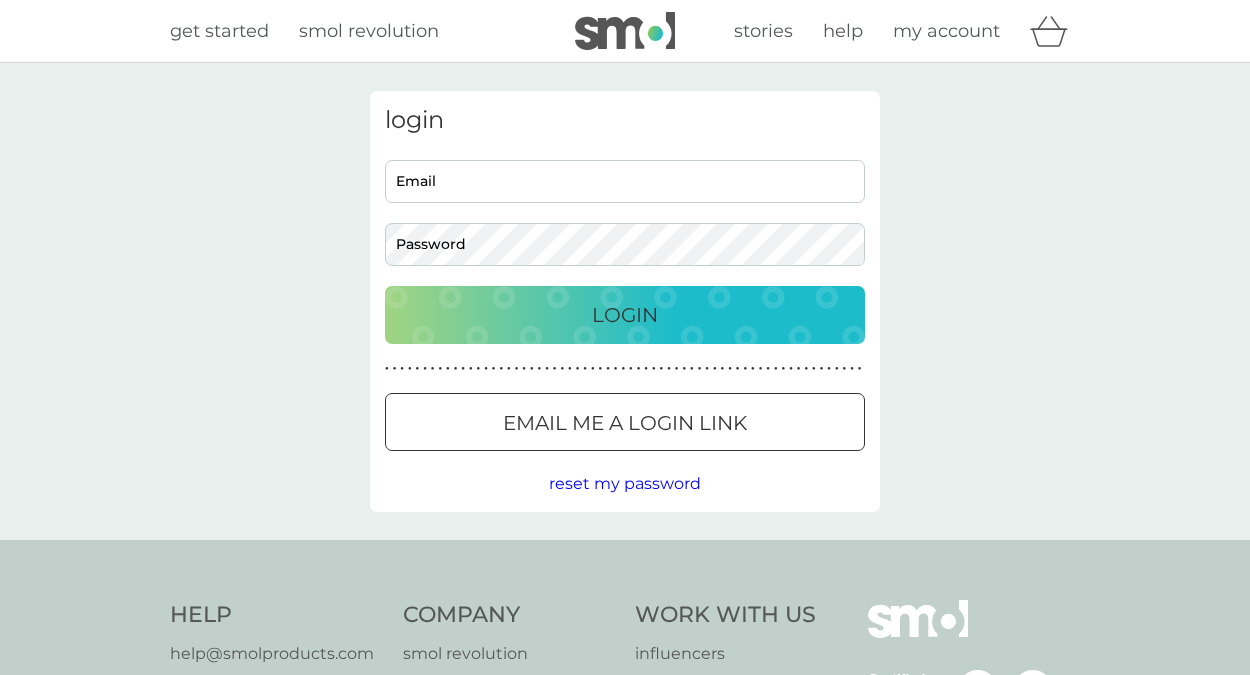 scroll, scrollTop: 0, scrollLeft: 0, axis: both 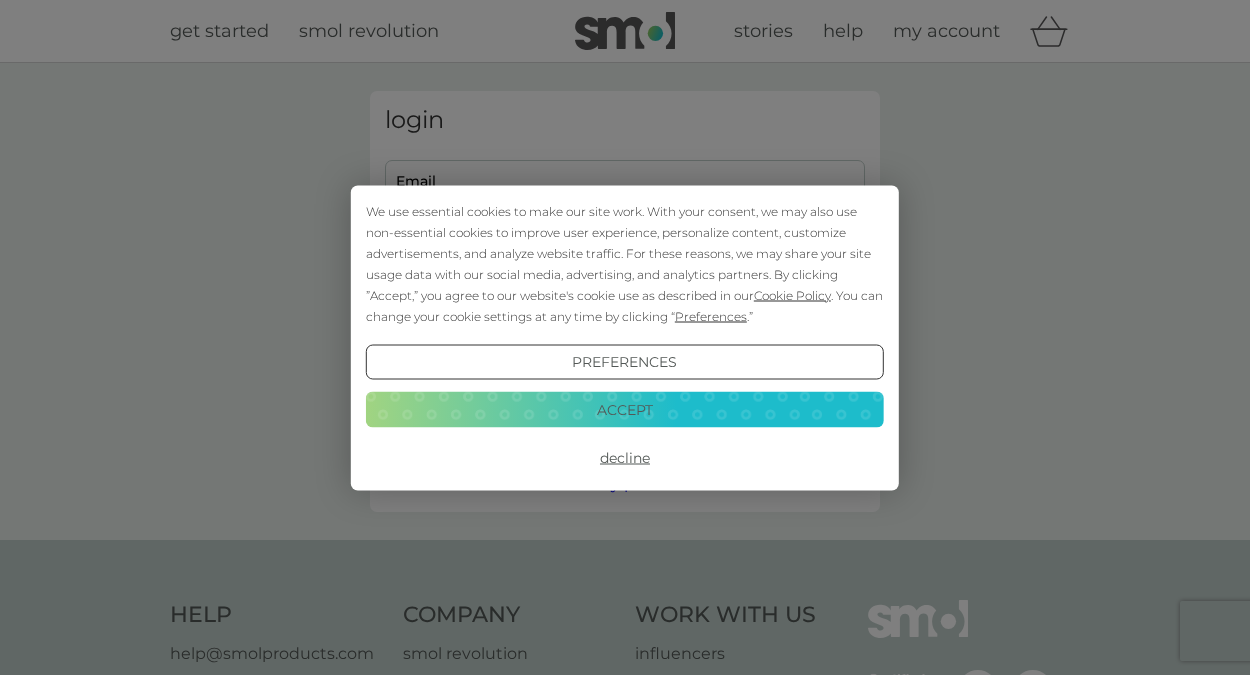 type on "kaethe.cherney@gmail.com" 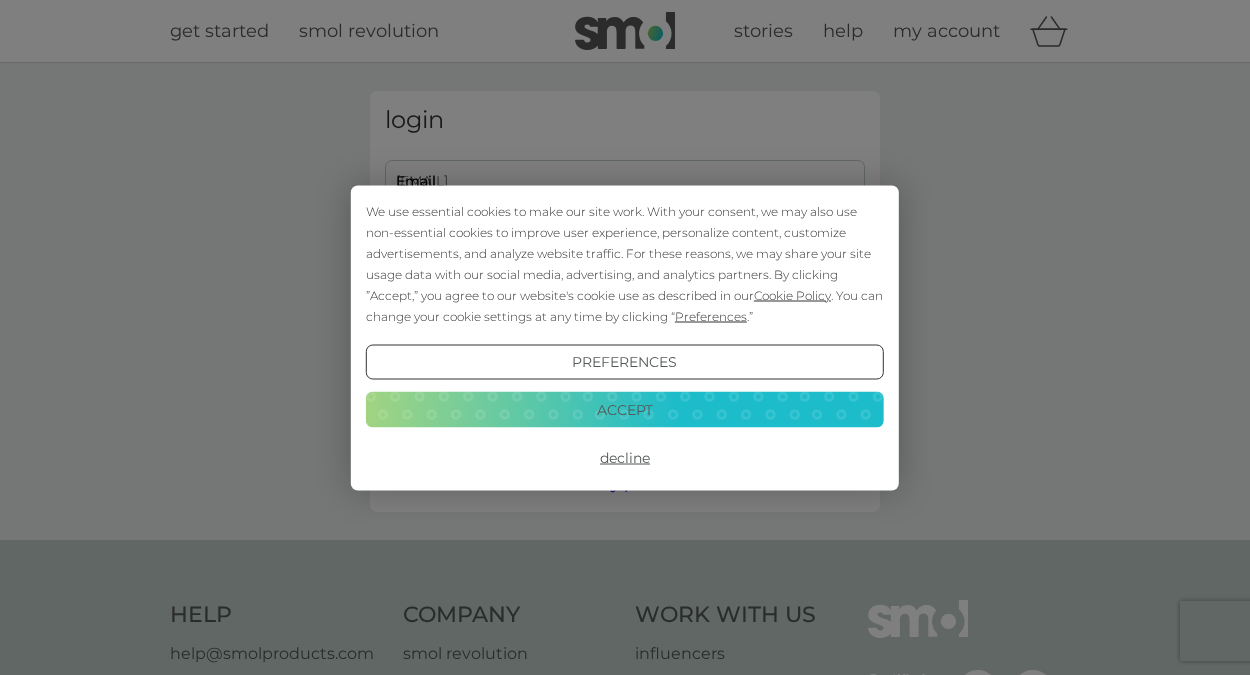 click on "Accept" at bounding box center [625, 410] 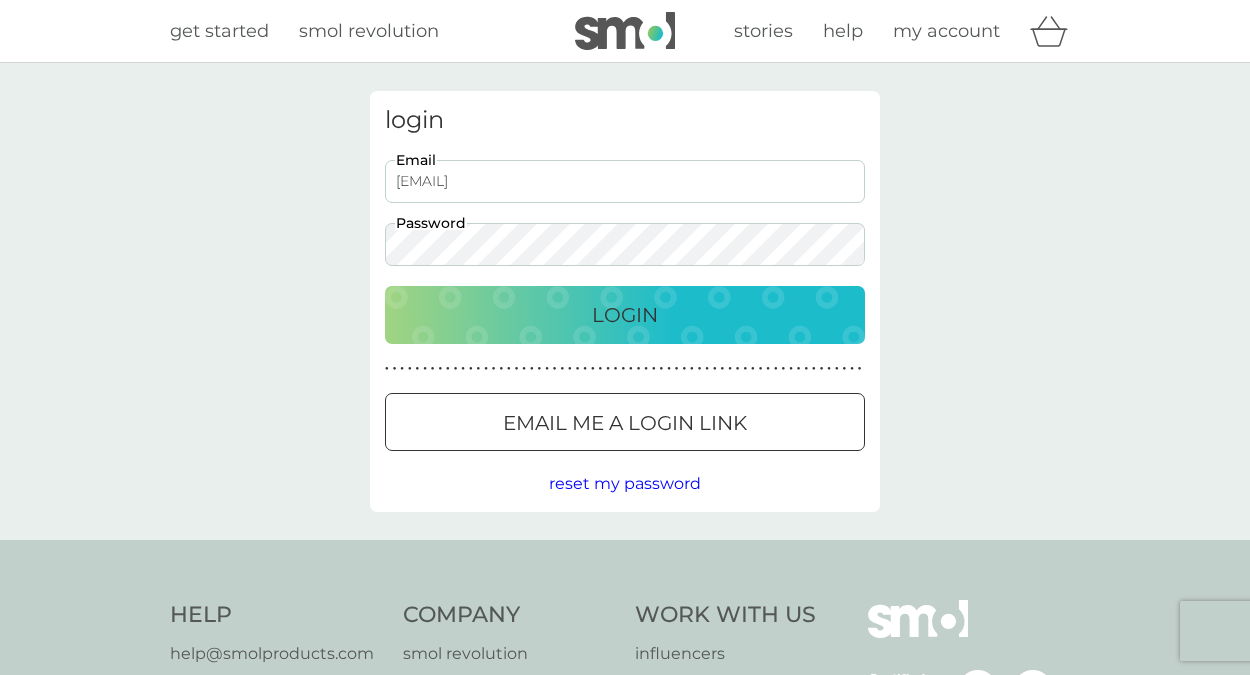 click on "Login" at bounding box center (625, 315) 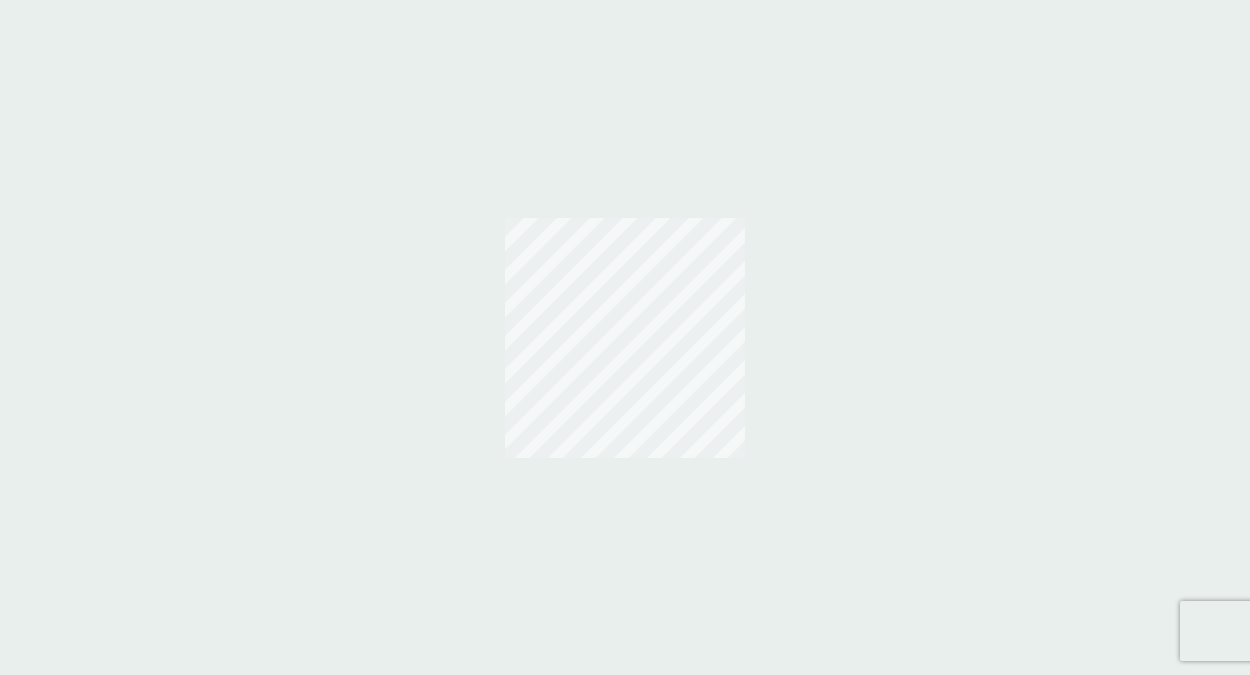scroll, scrollTop: 0, scrollLeft: 0, axis: both 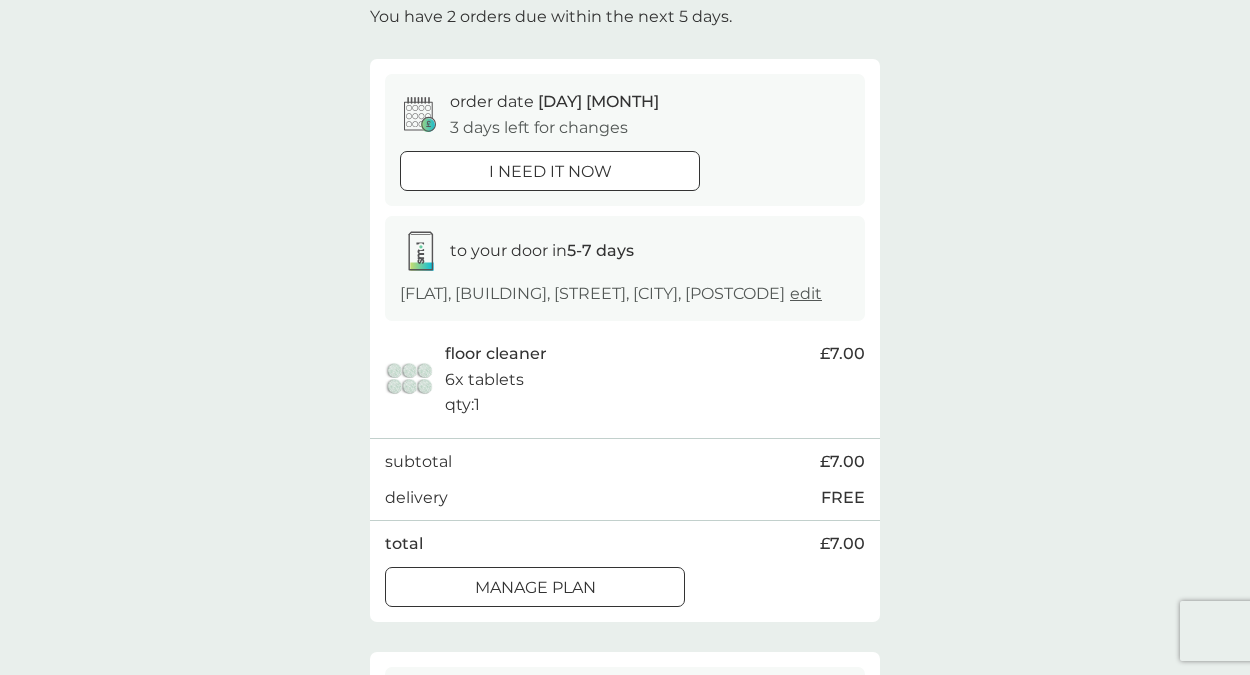 click on "Manage plan" at bounding box center [535, 588] 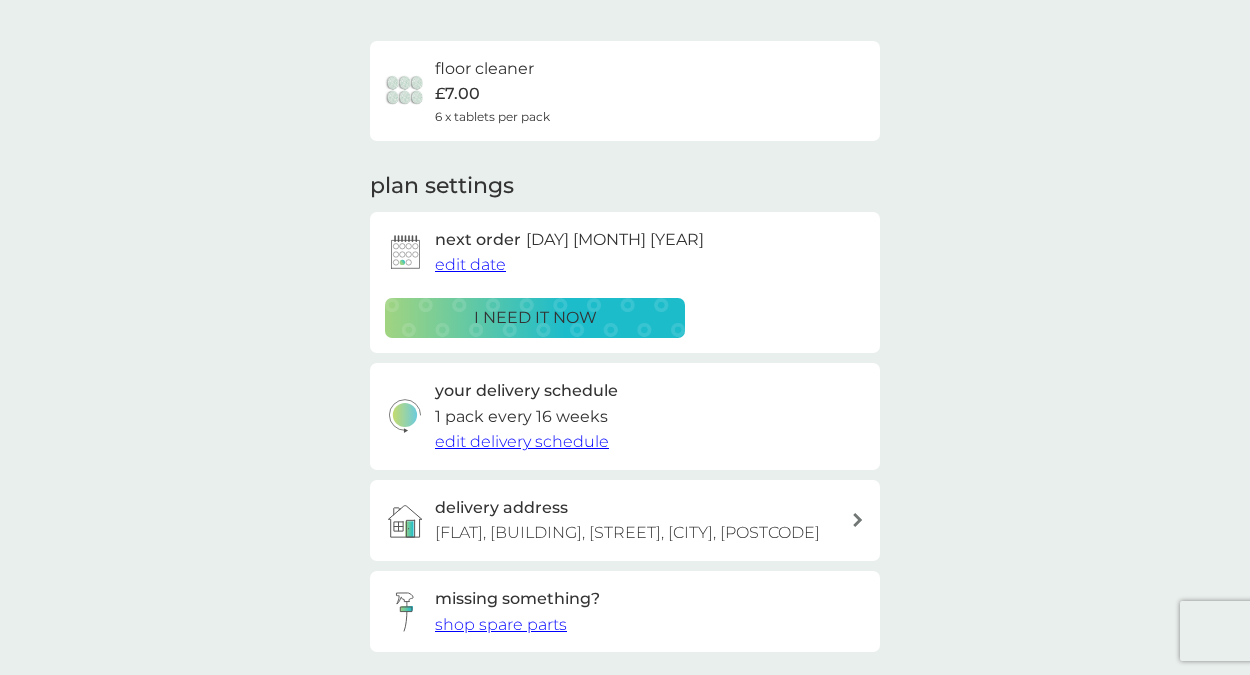 scroll, scrollTop: 0, scrollLeft: 0, axis: both 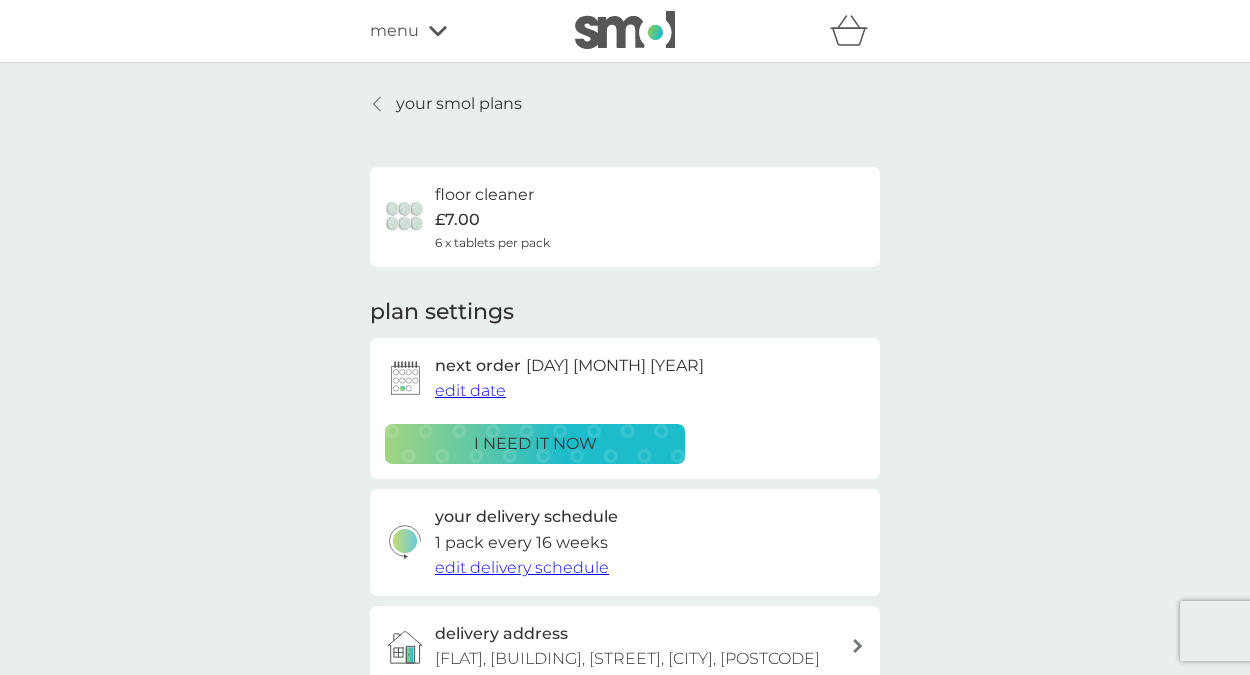 click on "edit date" at bounding box center [470, 390] 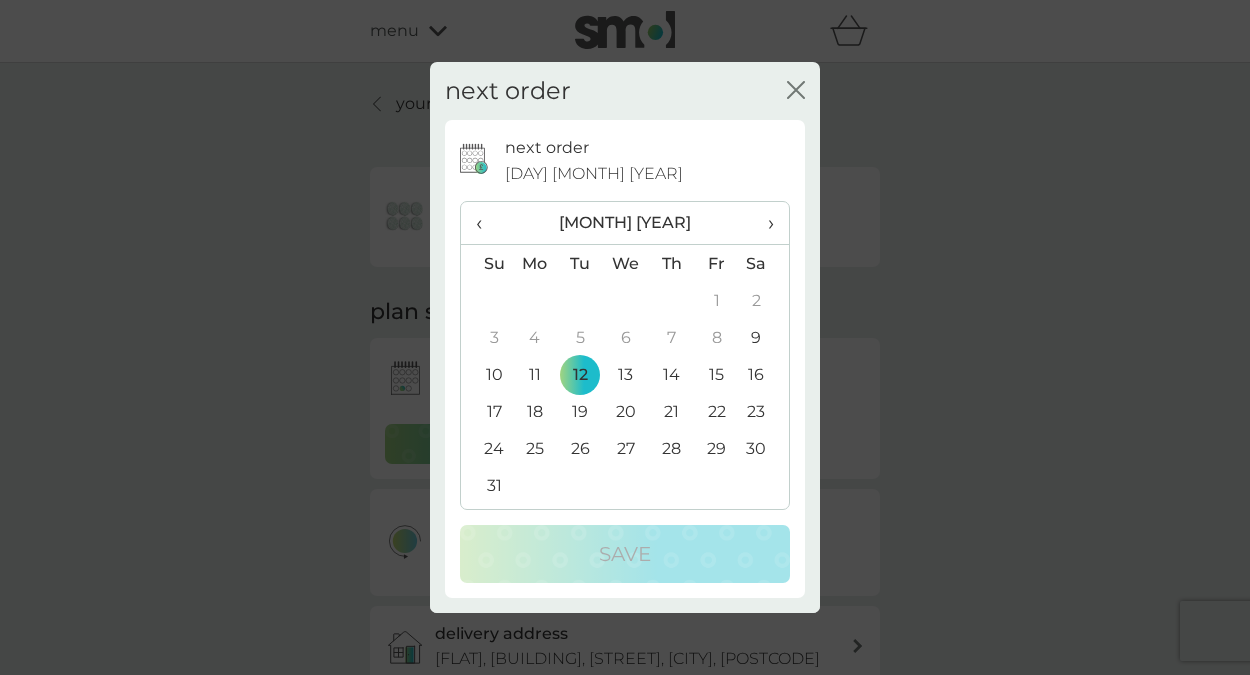 click on "›" at bounding box center (764, 223) 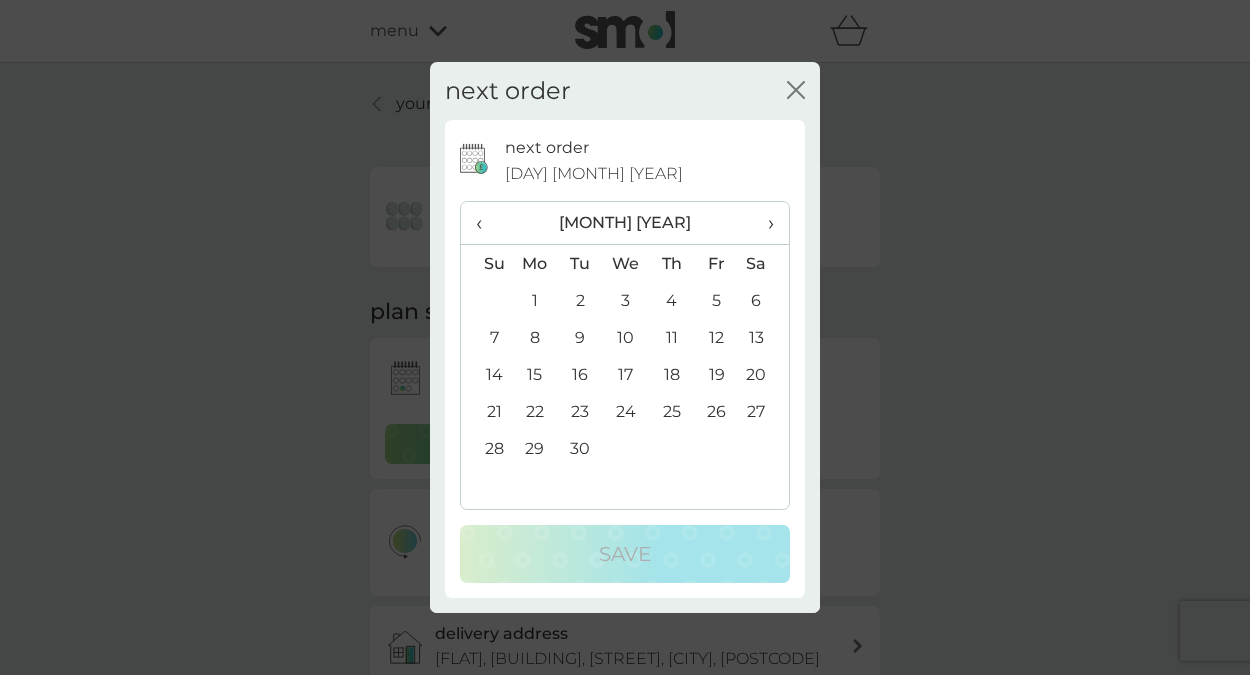 click on "12" at bounding box center (716, 337) 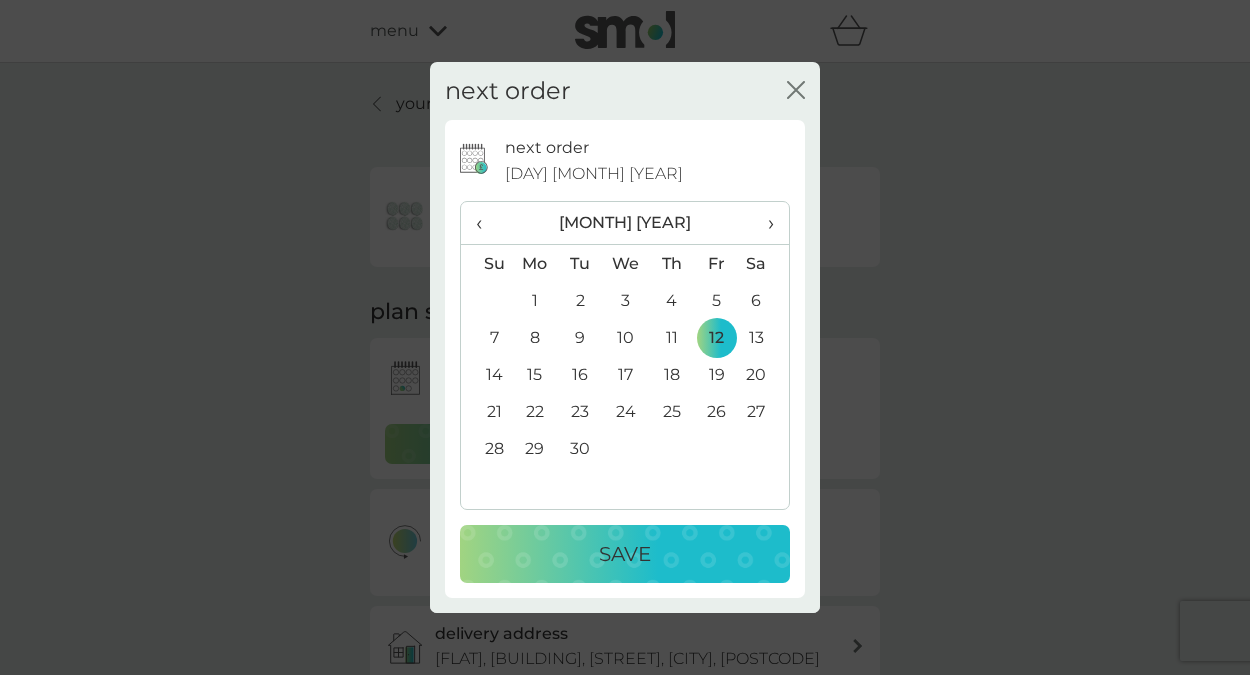 click on "Save" at bounding box center [625, 554] 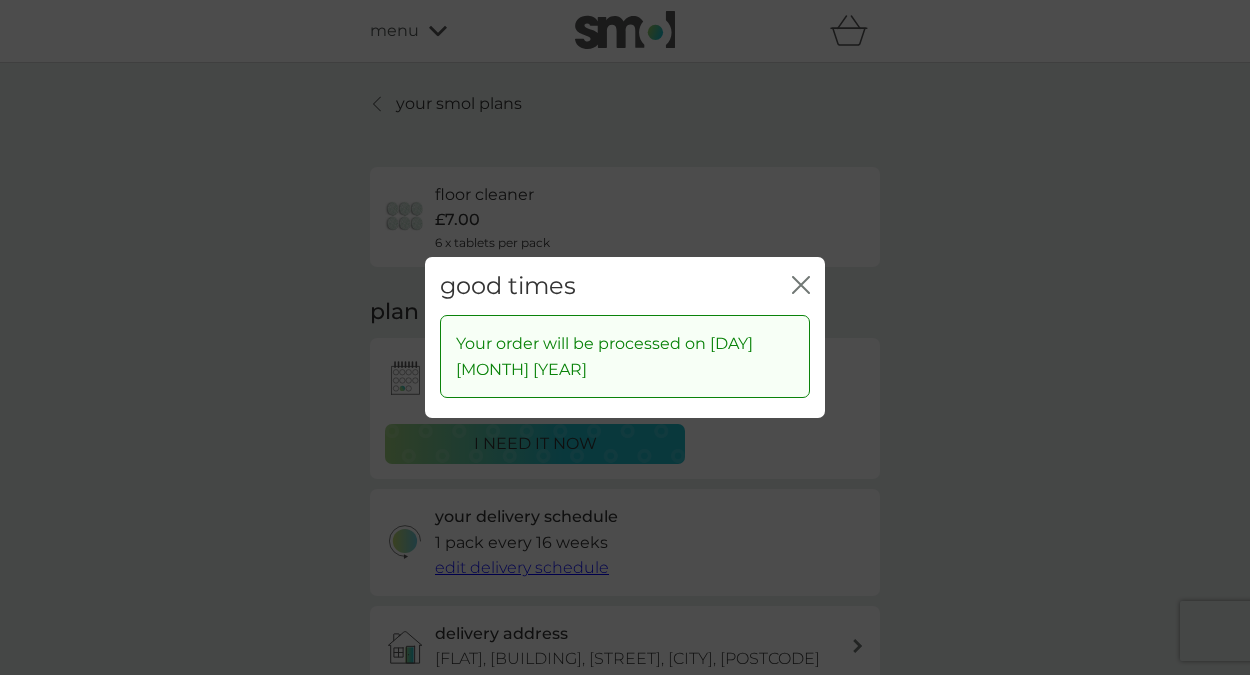 click on "close" at bounding box center (801, 286) 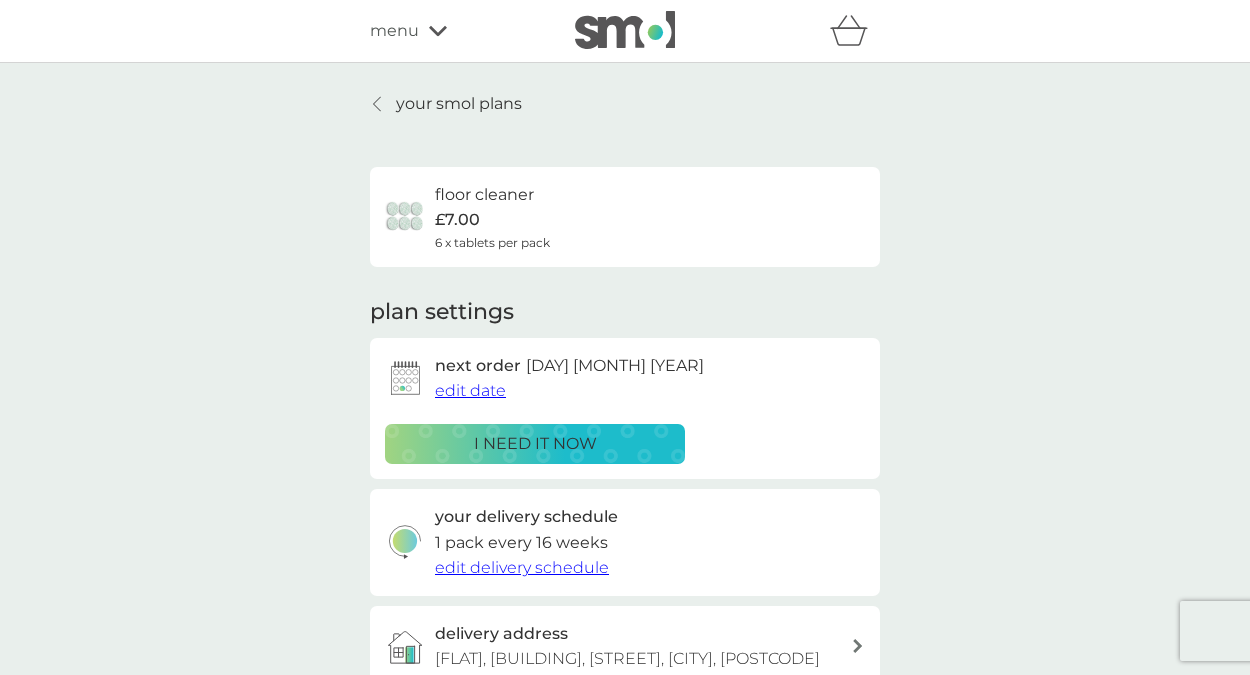 click on "your smol plans" at bounding box center [459, 104] 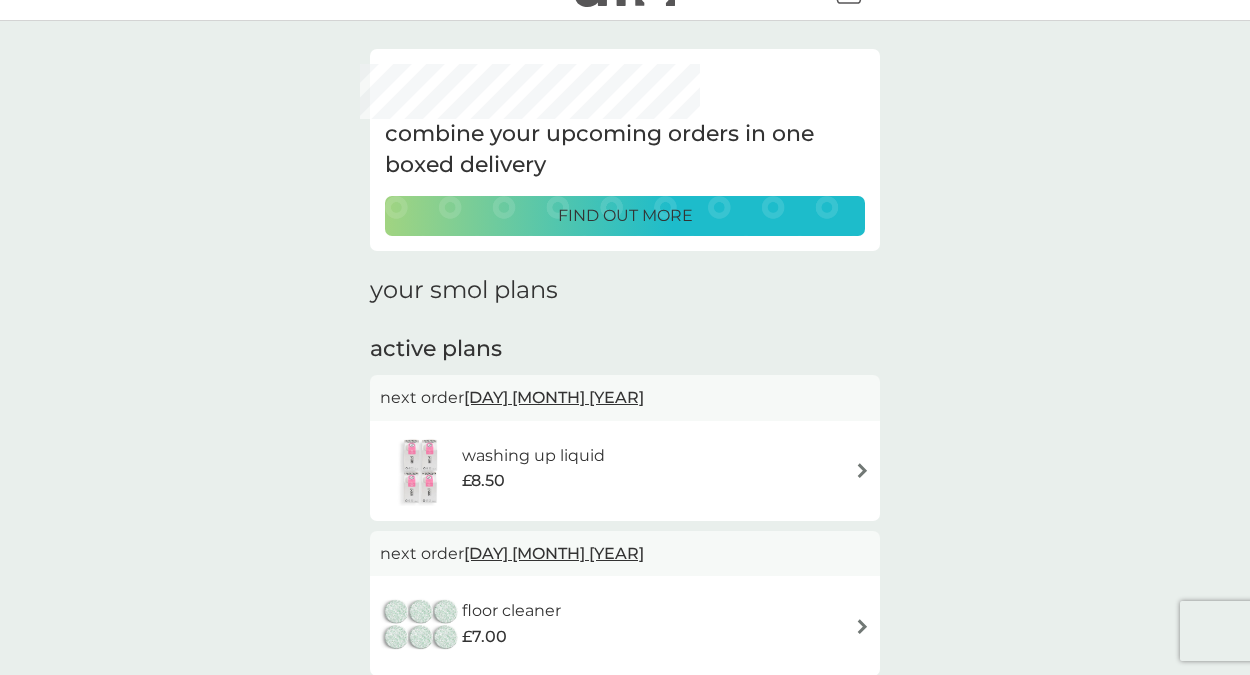 scroll, scrollTop: 45, scrollLeft: 0, axis: vertical 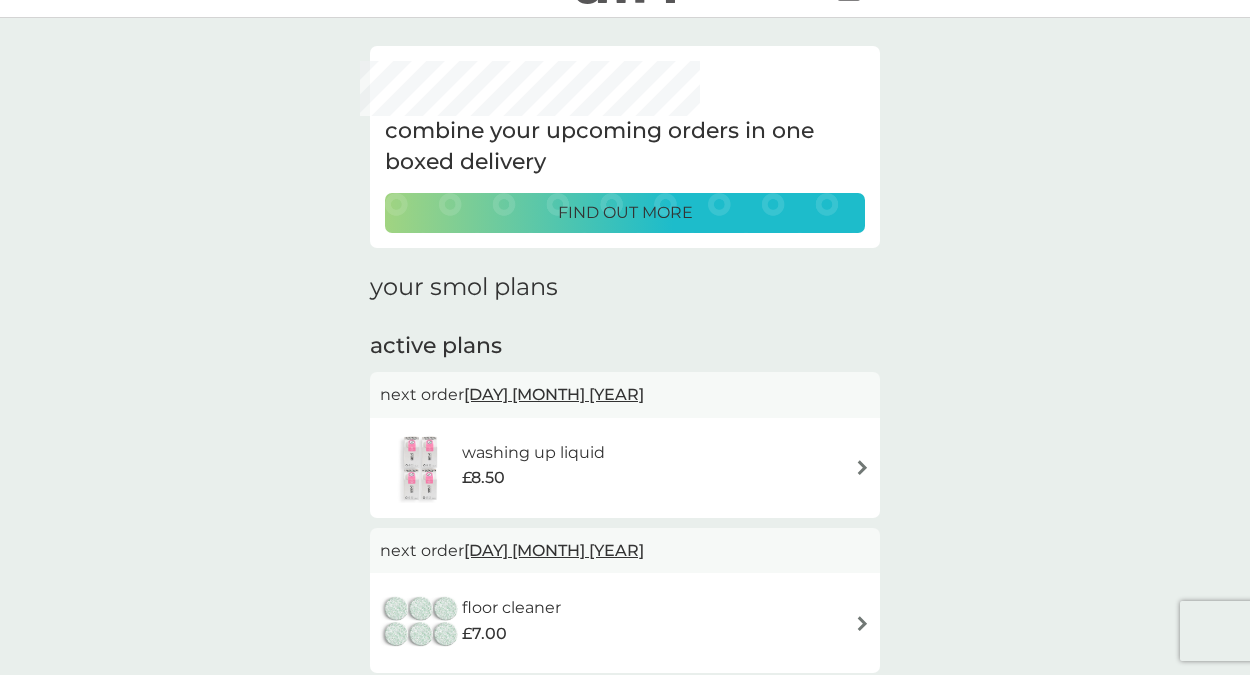 click at bounding box center [862, 467] 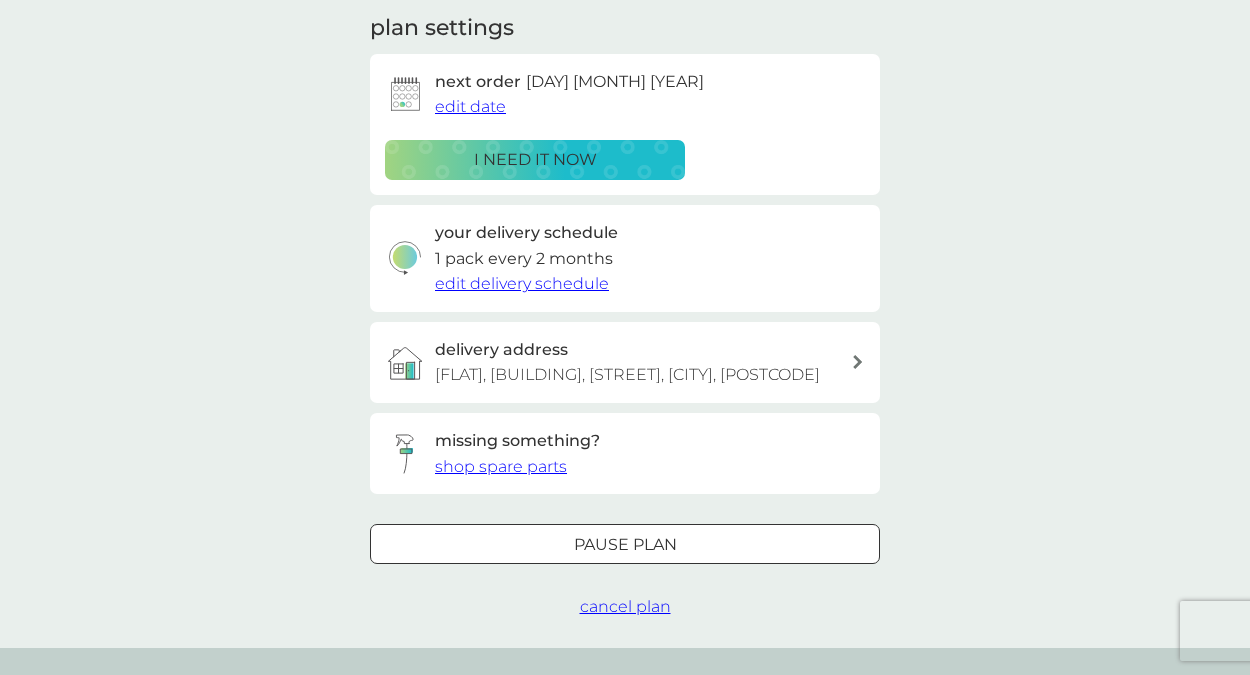 scroll, scrollTop: 315, scrollLeft: 0, axis: vertical 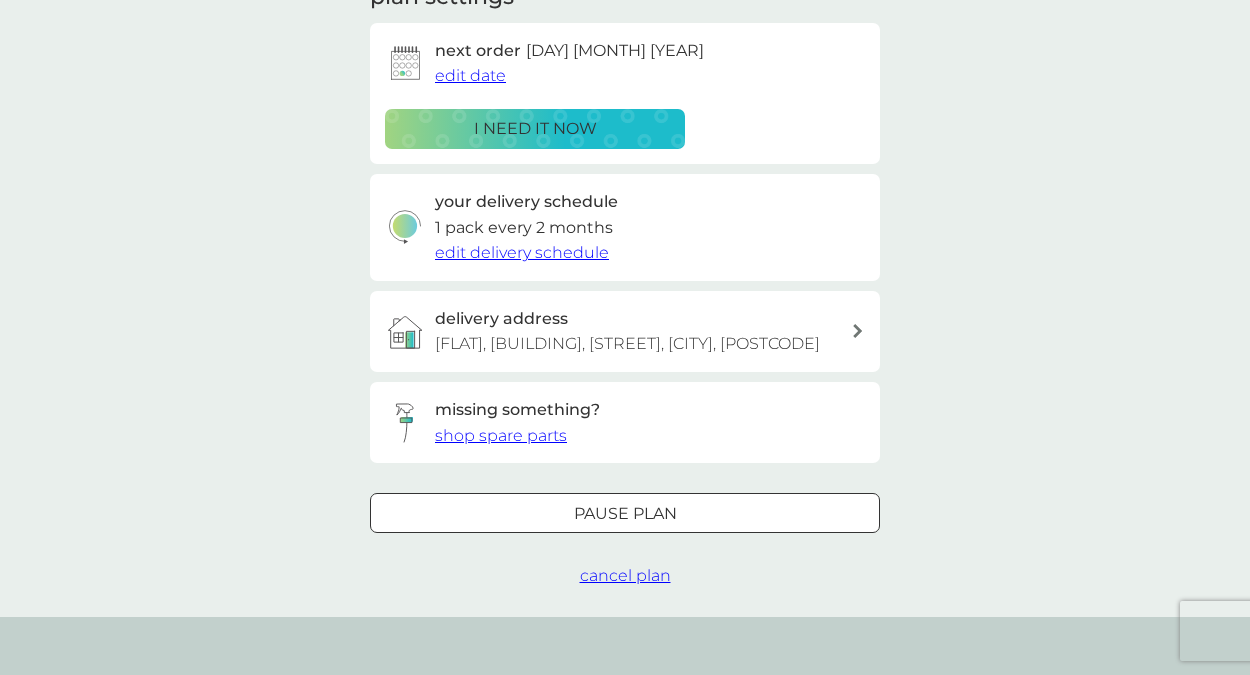 click on "edit delivery schedule" at bounding box center [522, 252] 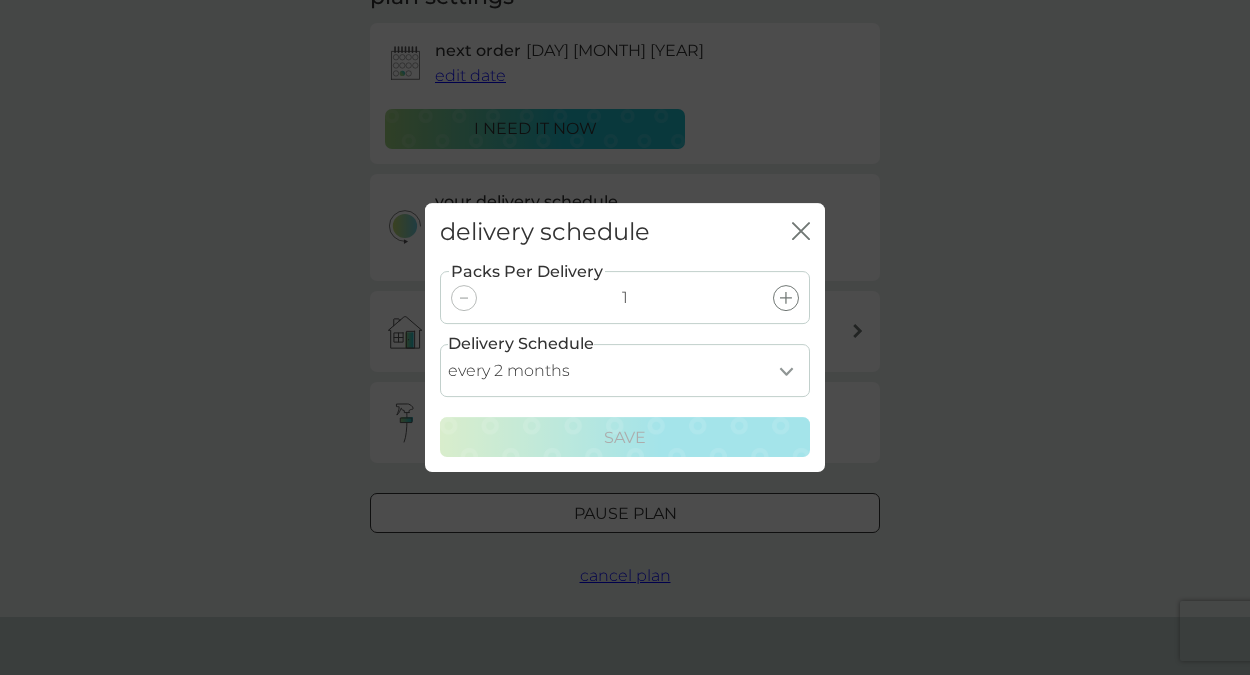 click on "delivery schedule close Packs Per Delivery 1 Delivery Schedule every 1 month every 2 months every 3 months every 4 months every 5 months every 6 months every 7 months Save" at bounding box center [625, 337] 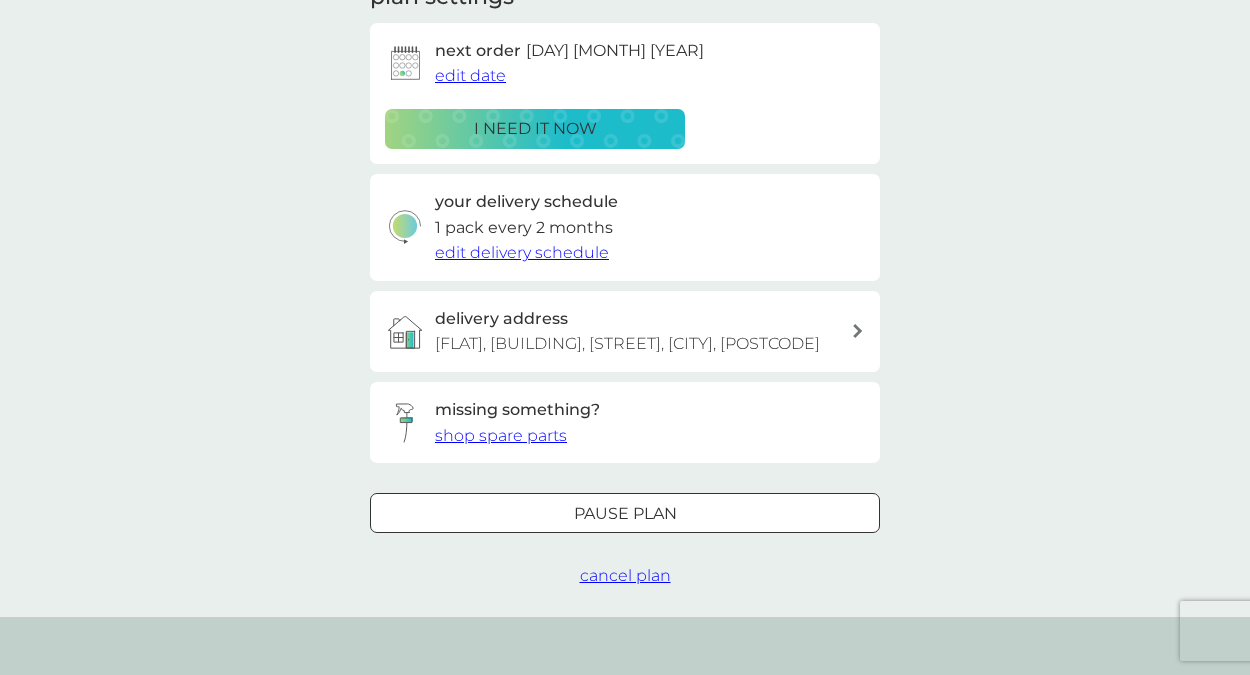 click on "edit date" at bounding box center [470, 75] 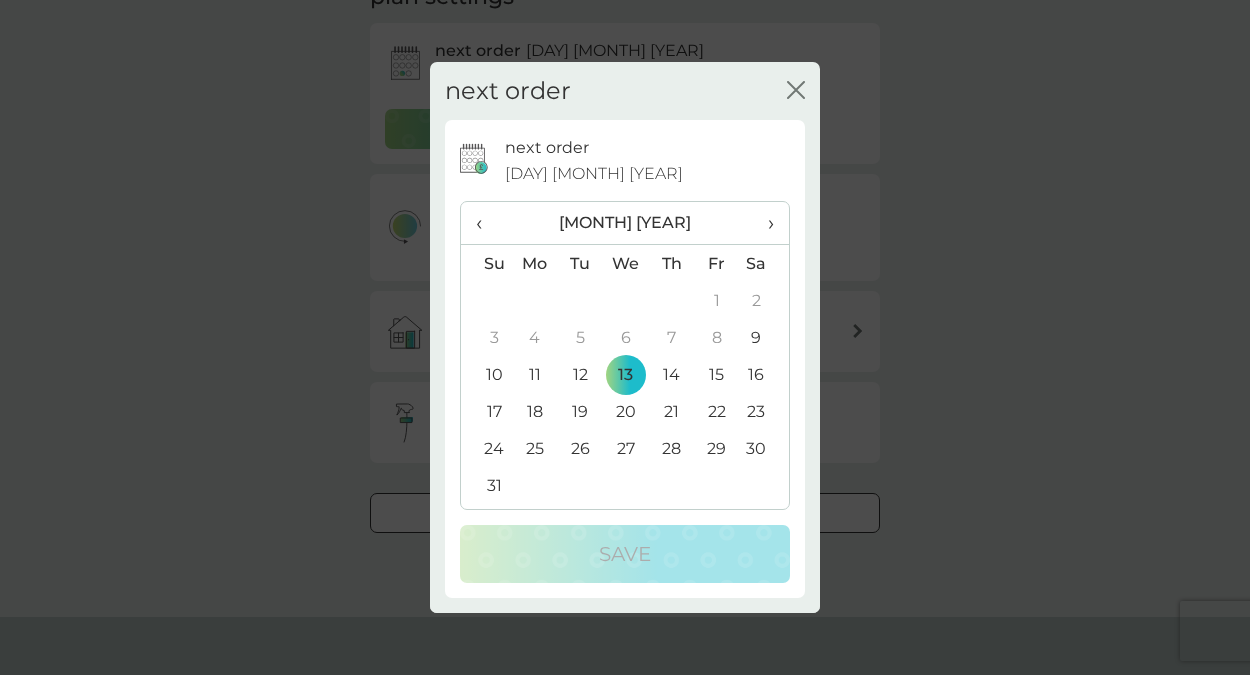 click on "›" at bounding box center [764, 223] 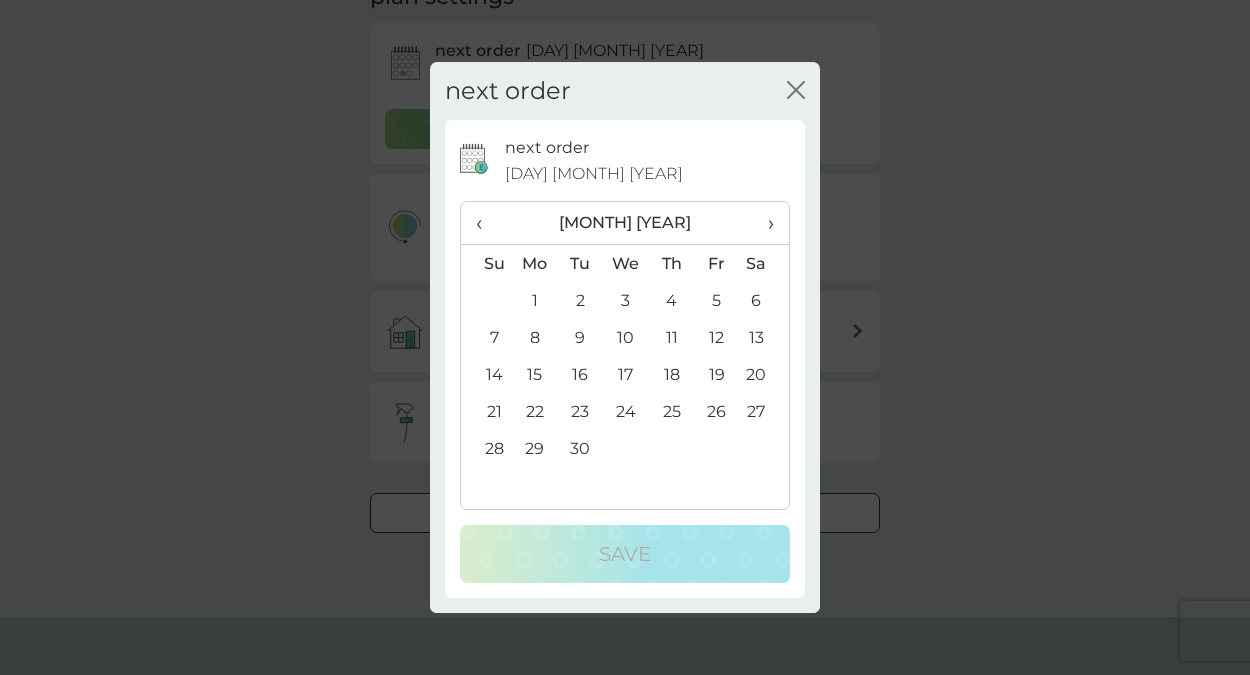 click on "12" at bounding box center (716, 337) 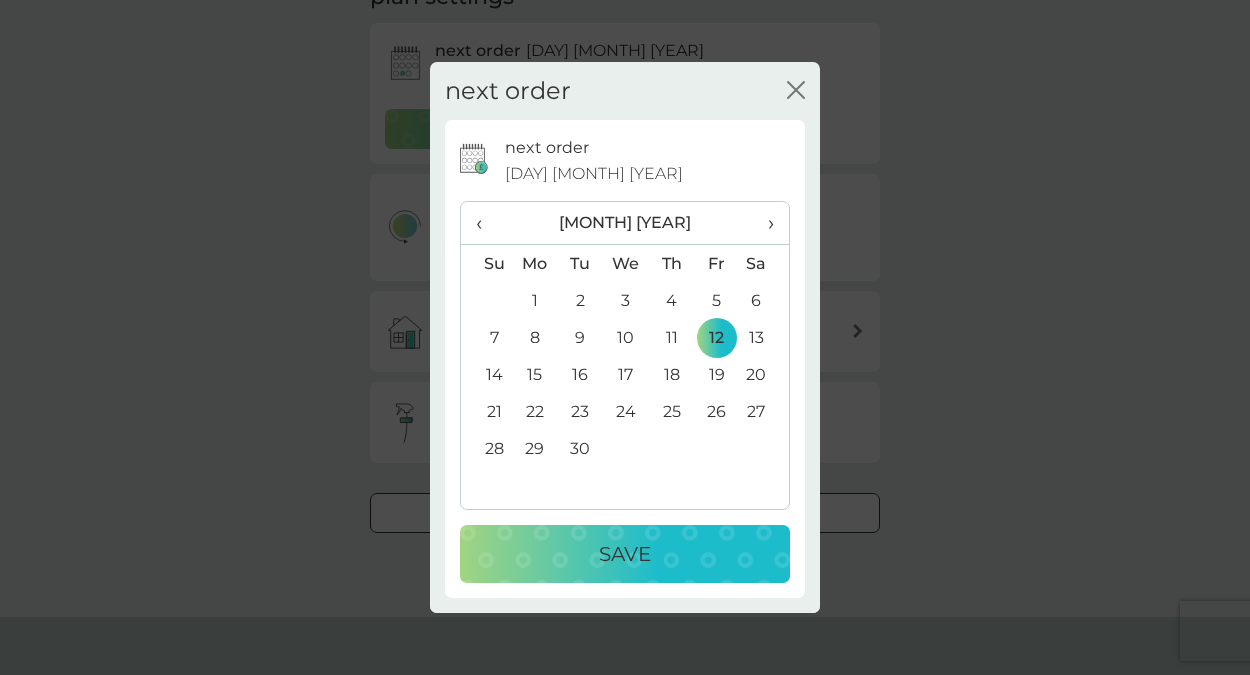 click on "Save" at bounding box center (625, 554) 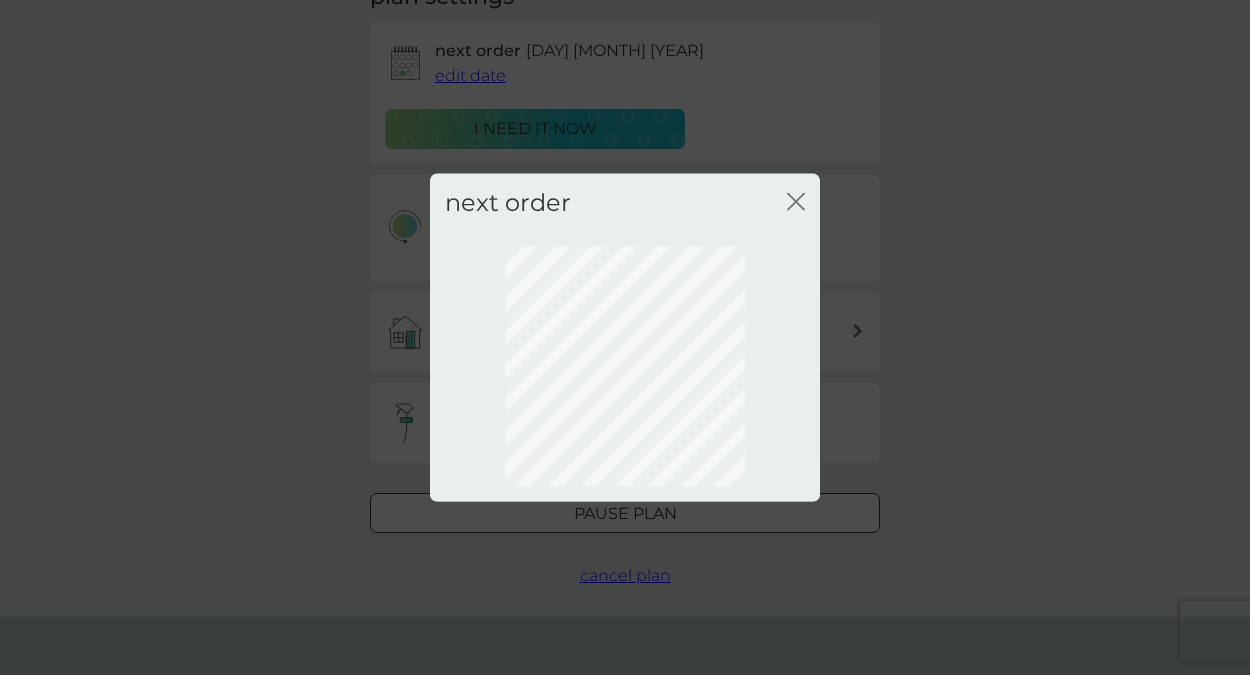 scroll, scrollTop: 163, scrollLeft: 0, axis: vertical 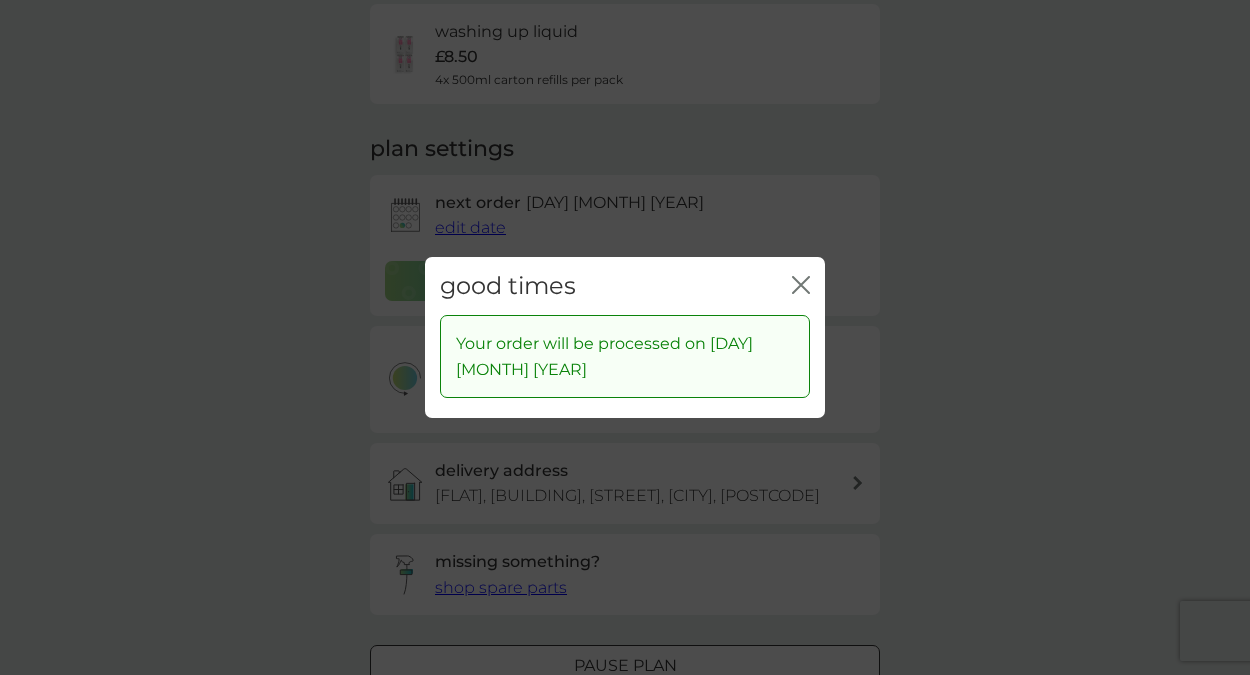 click 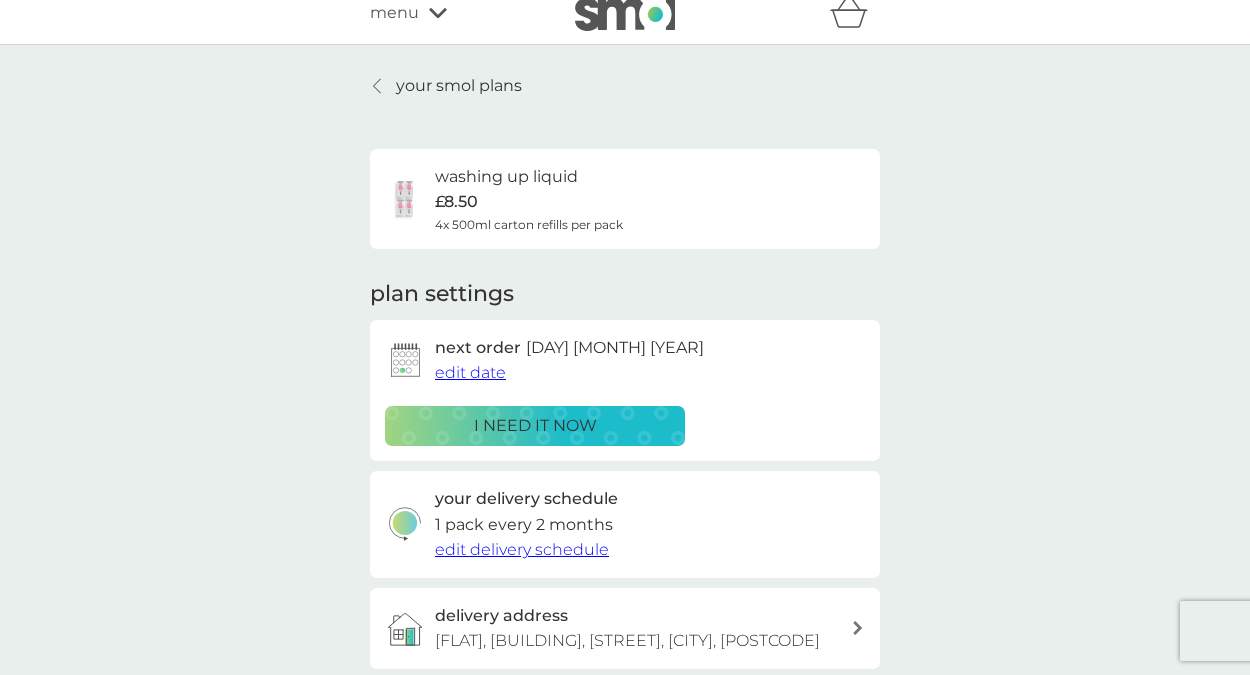 scroll, scrollTop: 0, scrollLeft: 0, axis: both 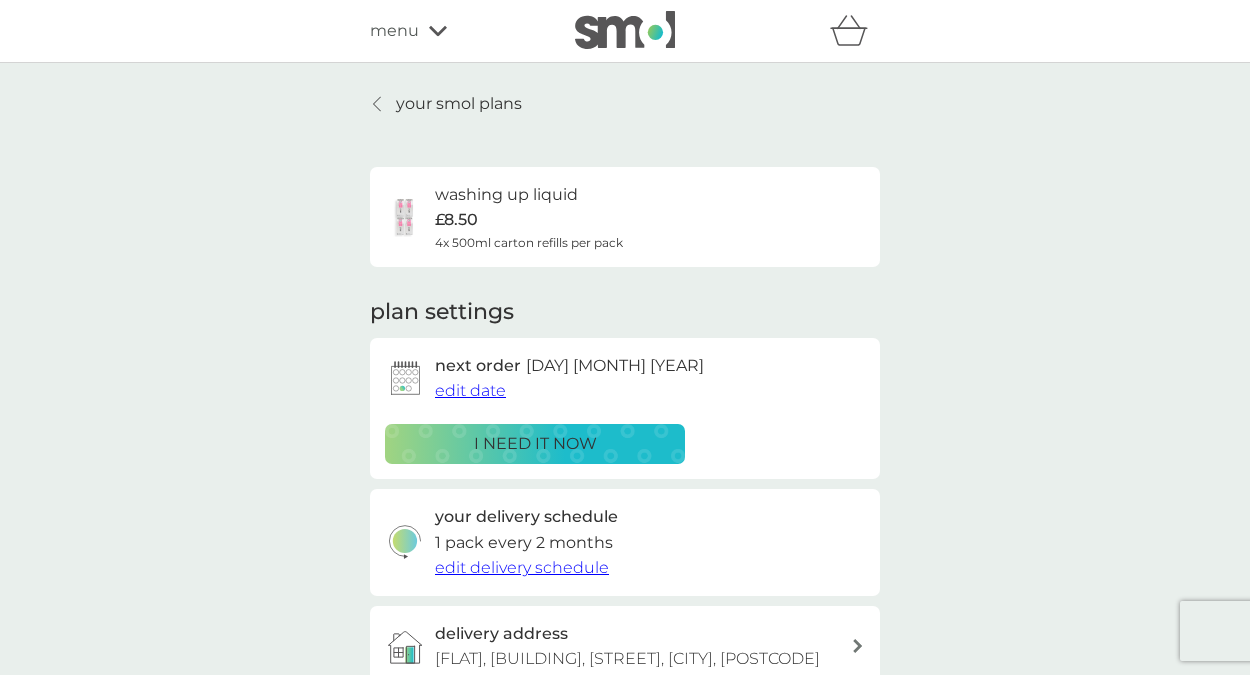 click on "your smol plans" at bounding box center [459, 104] 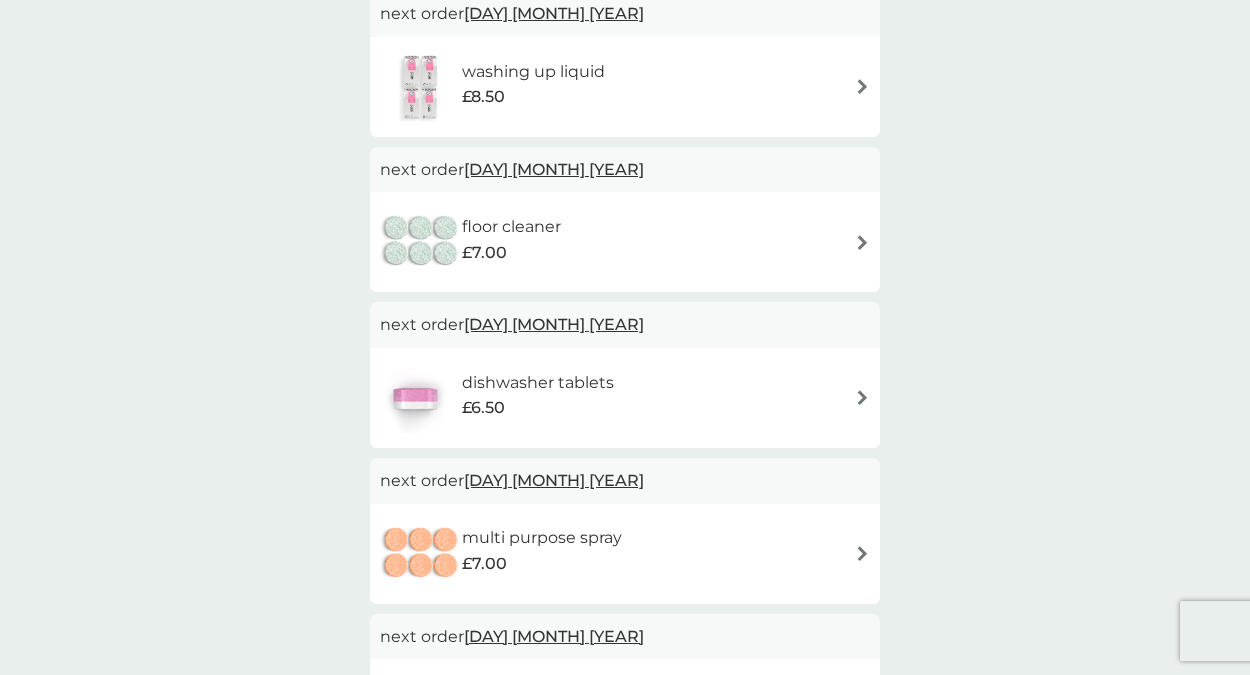 scroll, scrollTop: 428, scrollLeft: 0, axis: vertical 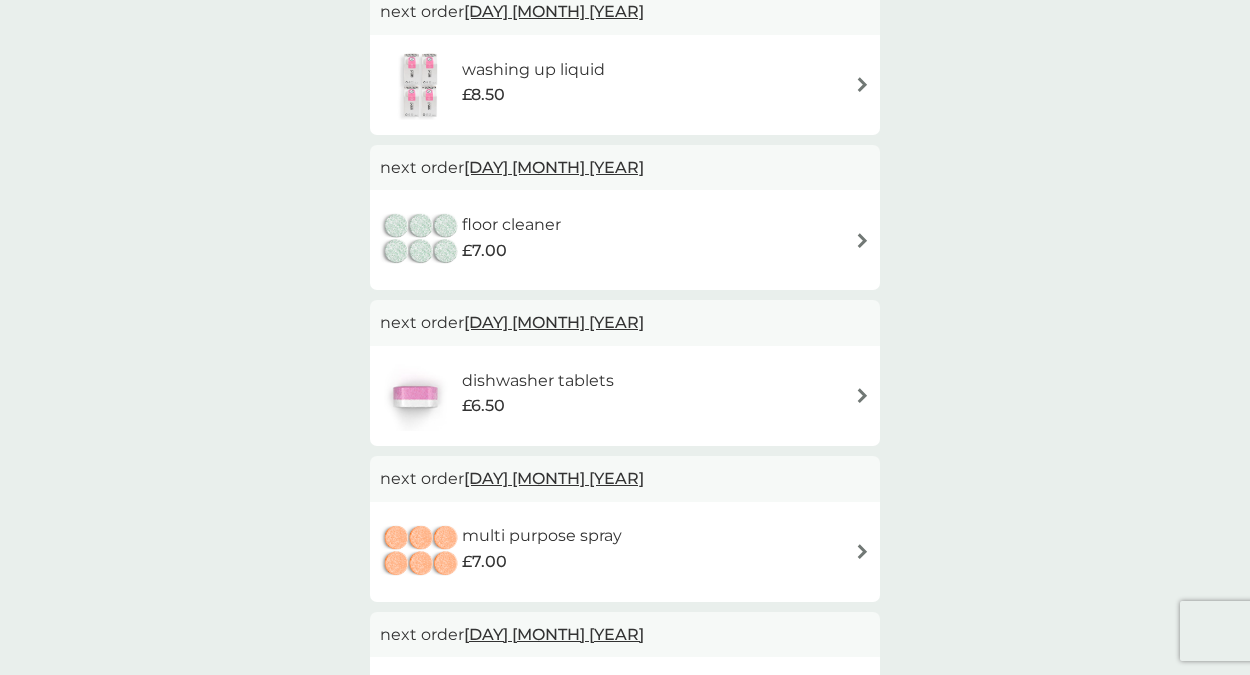 click at bounding box center [862, 395] 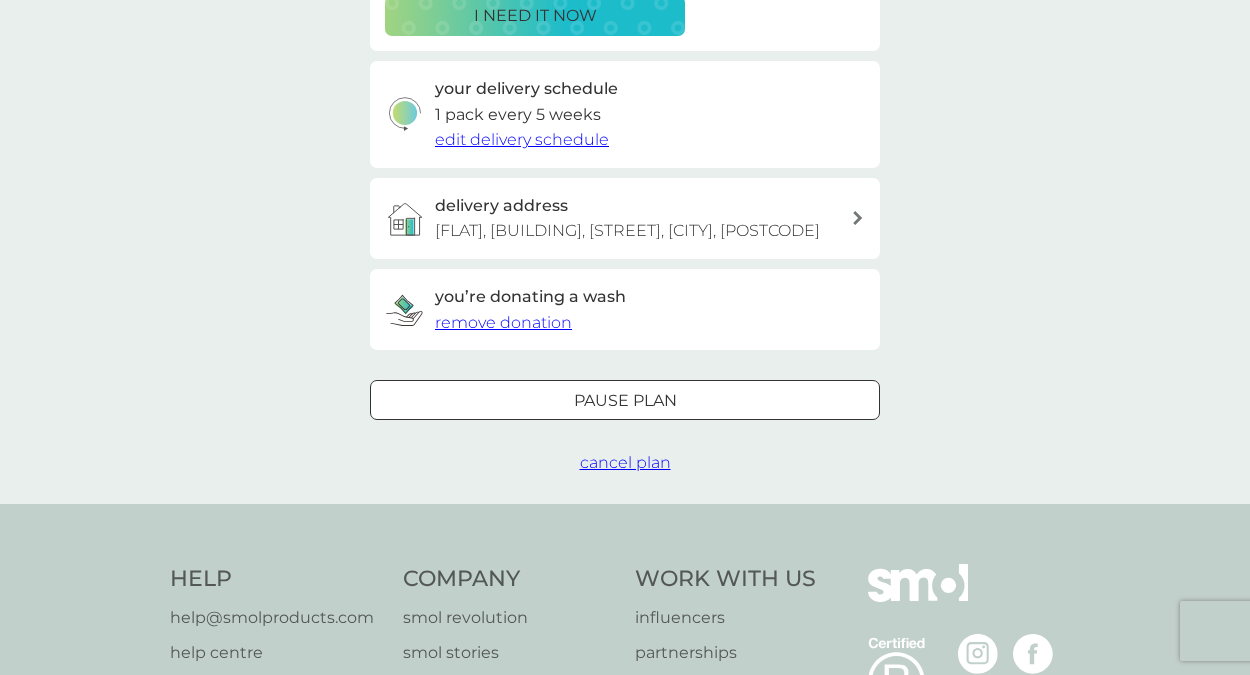 scroll, scrollTop: 0, scrollLeft: 0, axis: both 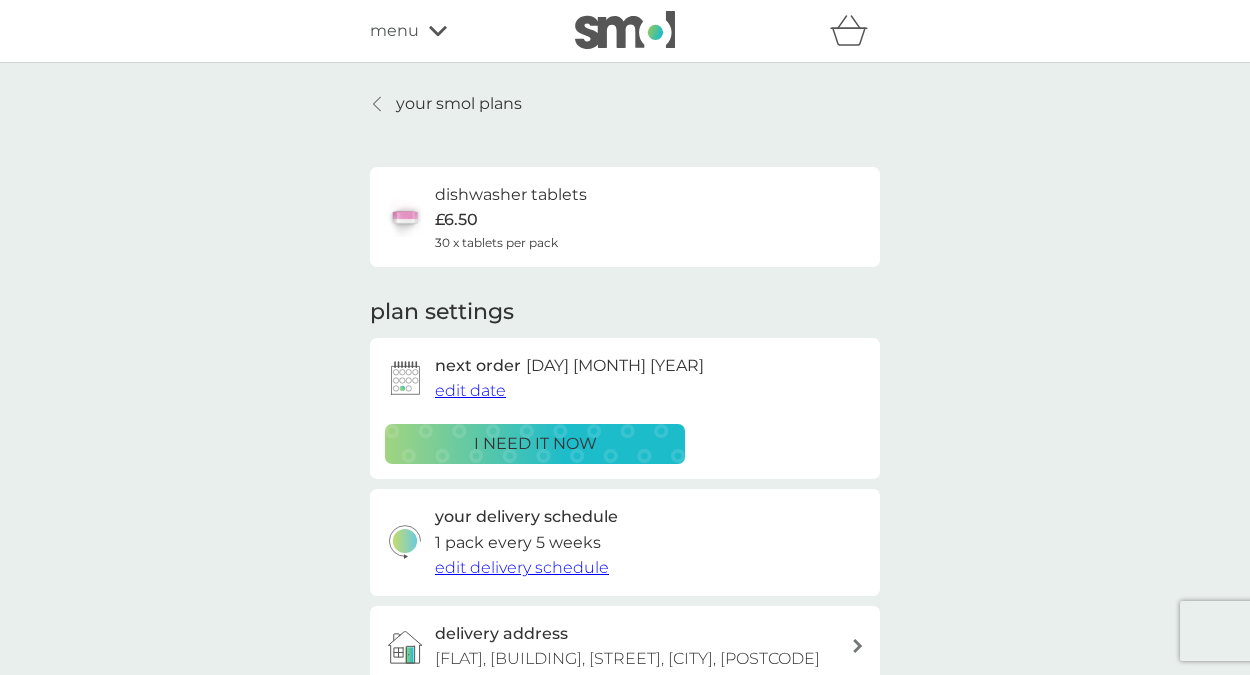 click on "edit date" at bounding box center (470, 390) 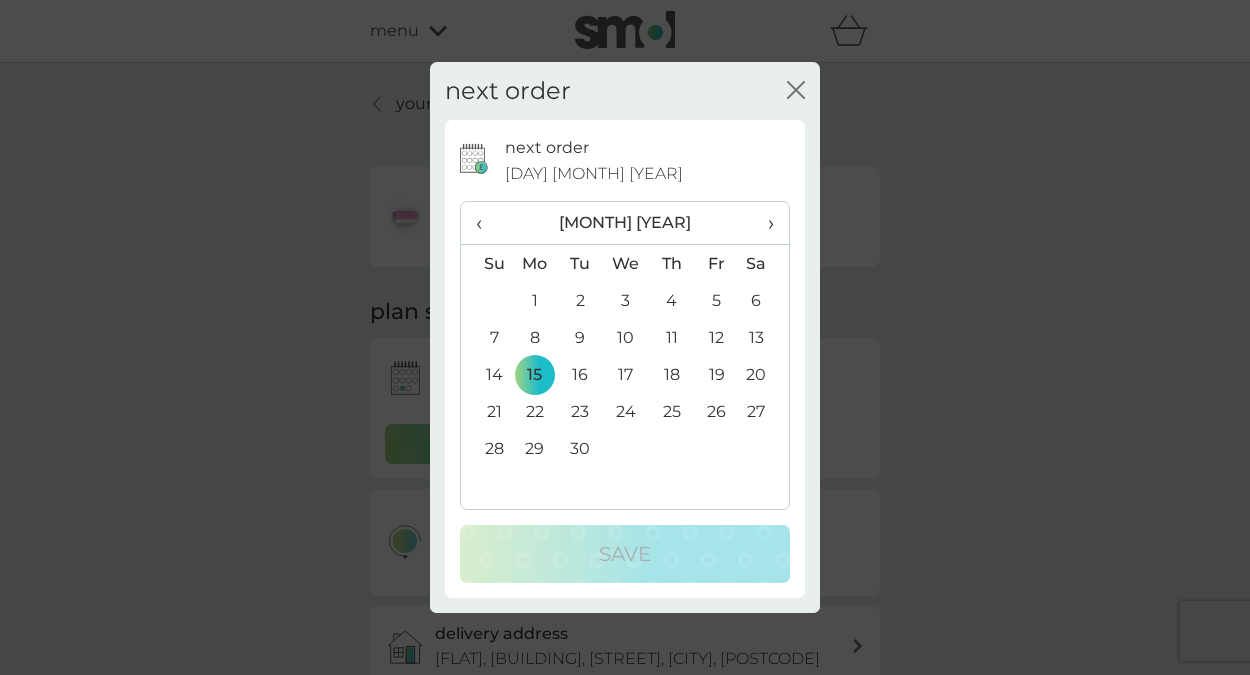 click on "12" at bounding box center (716, 337) 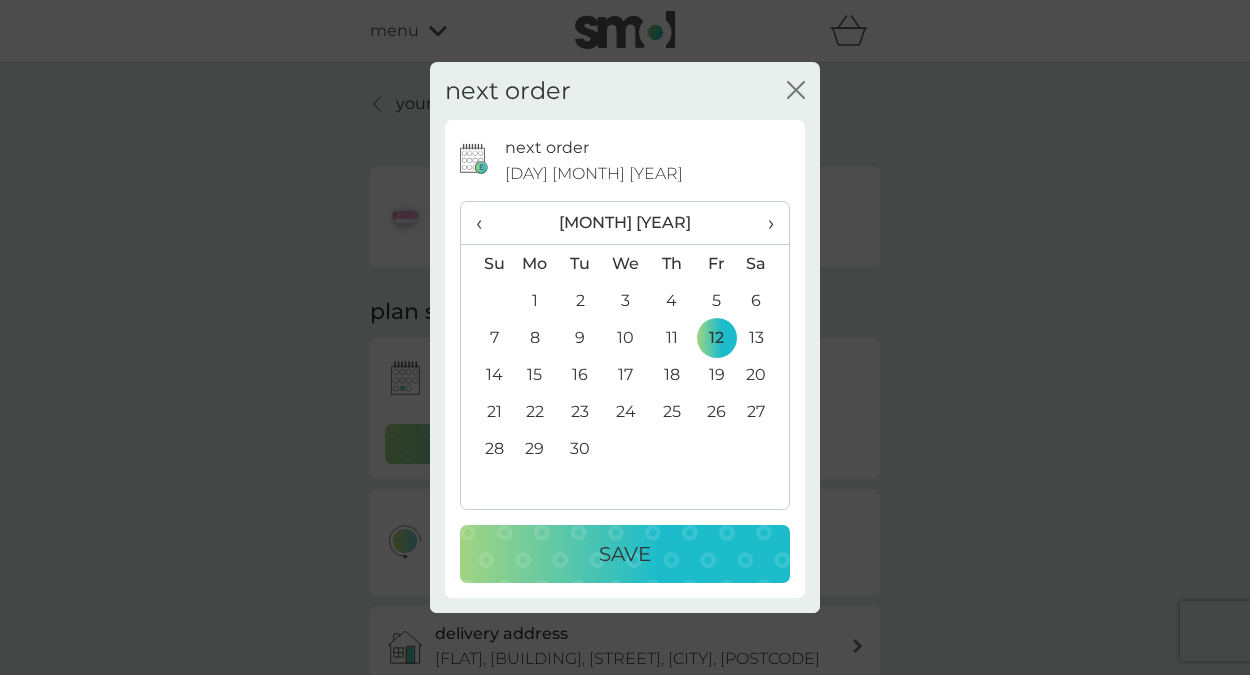 click on "Save" at bounding box center (625, 554) 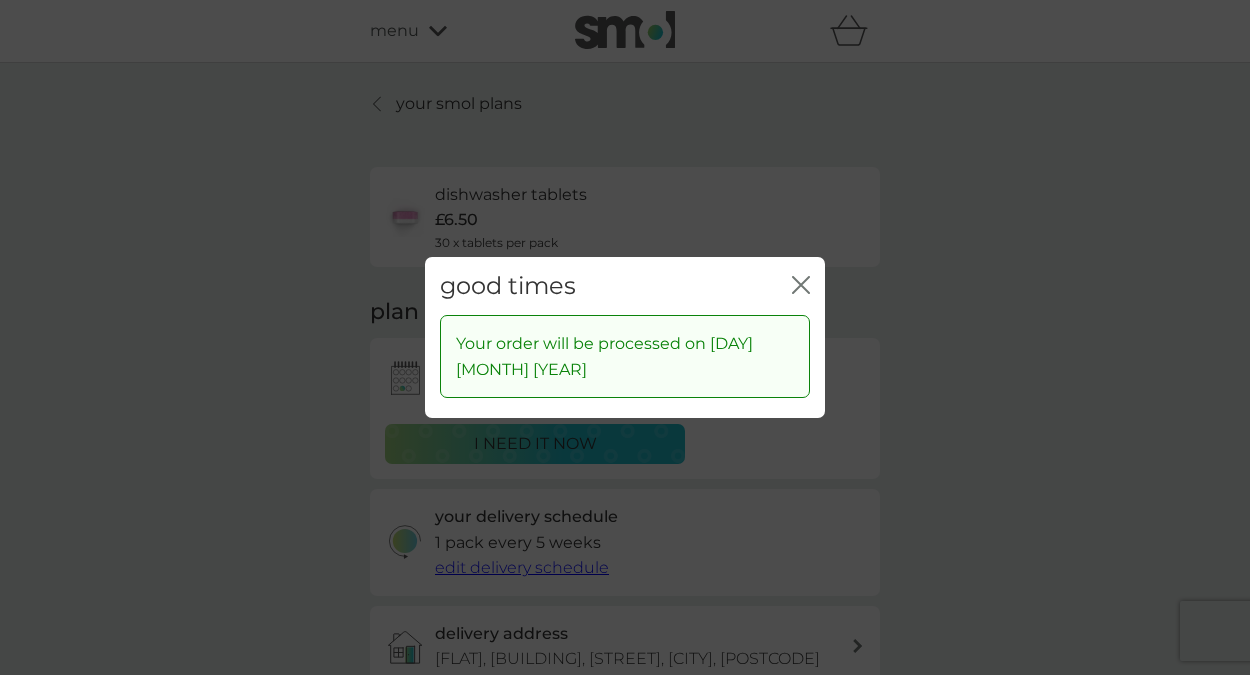 click 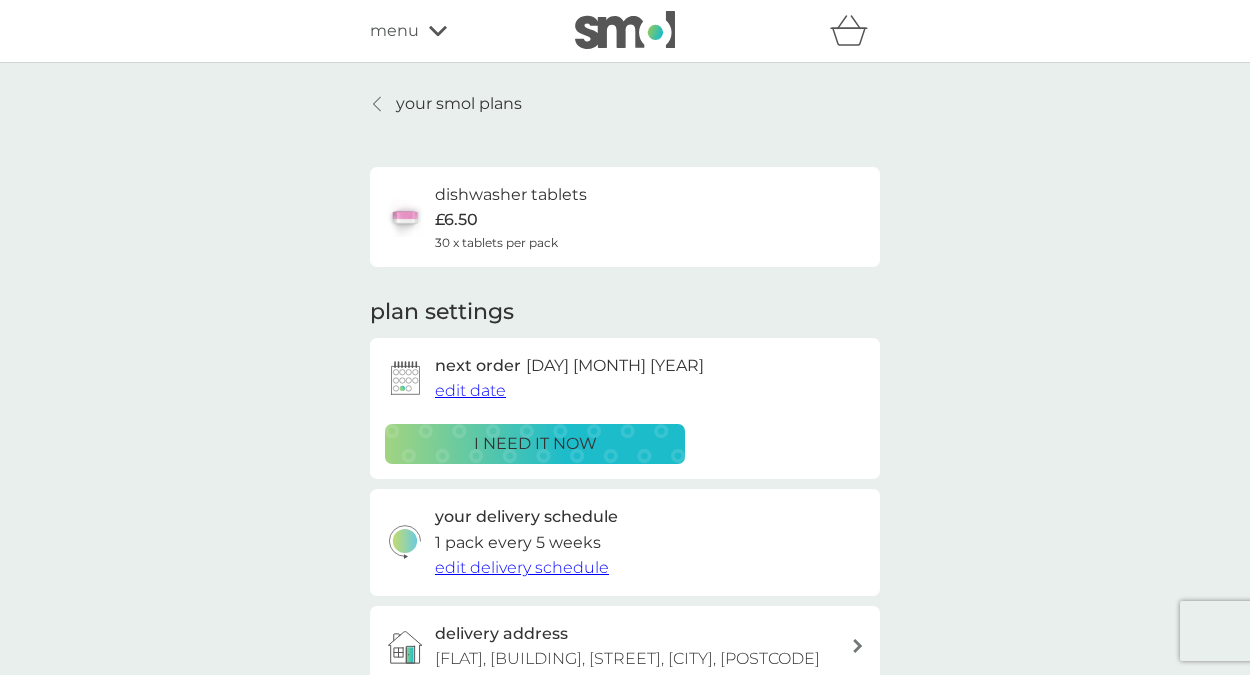 scroll, scrollTop: 10, scrollLeft: 0, axis: vertical 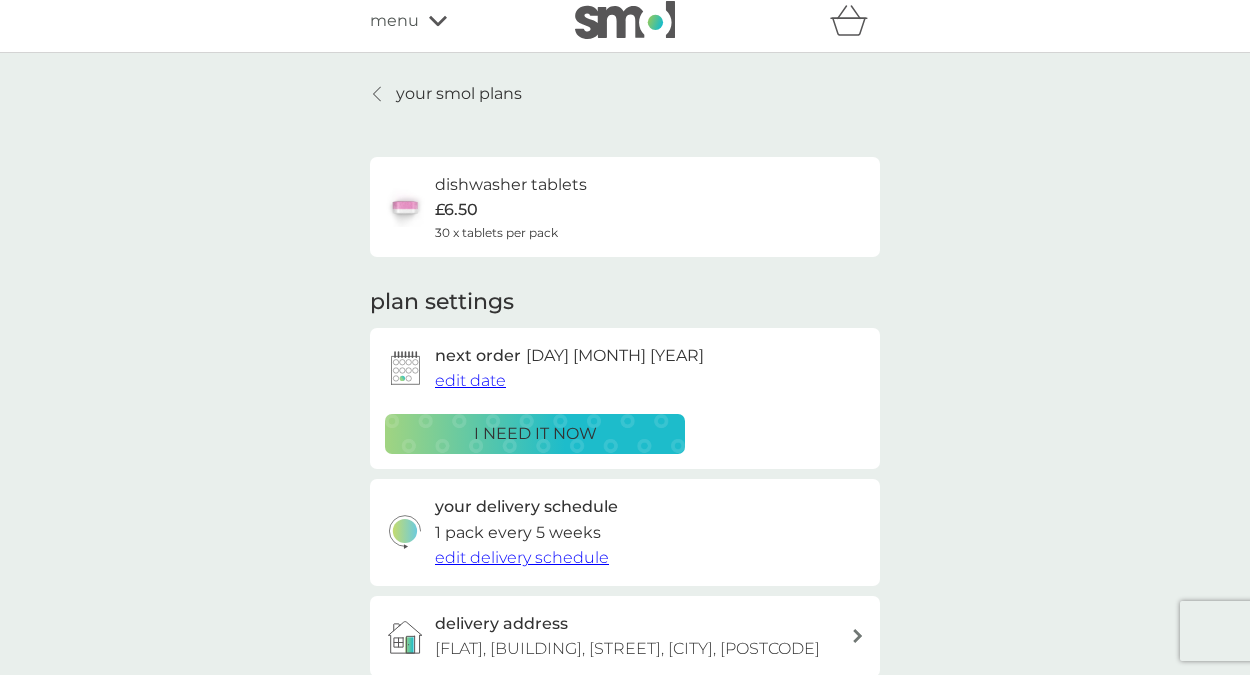 click on "your smol plans" at bounding box center (459, 94) 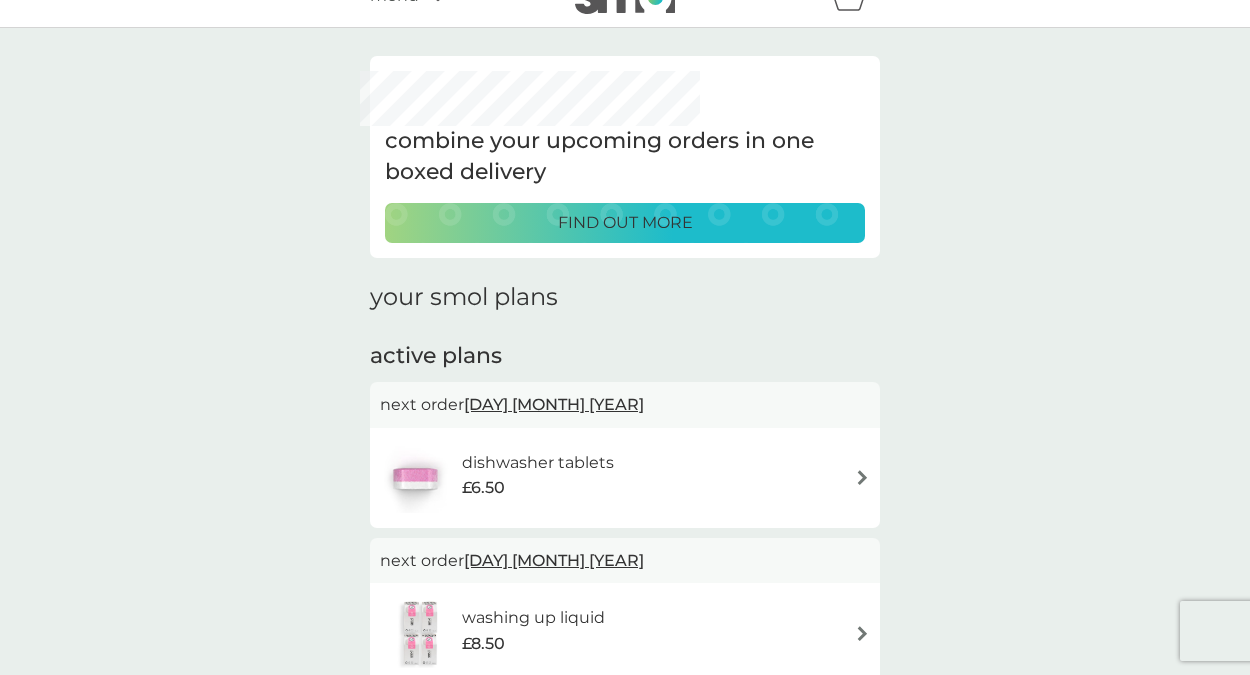 scroll, scrollTop: 0, scrollLeft: 0, axis: both 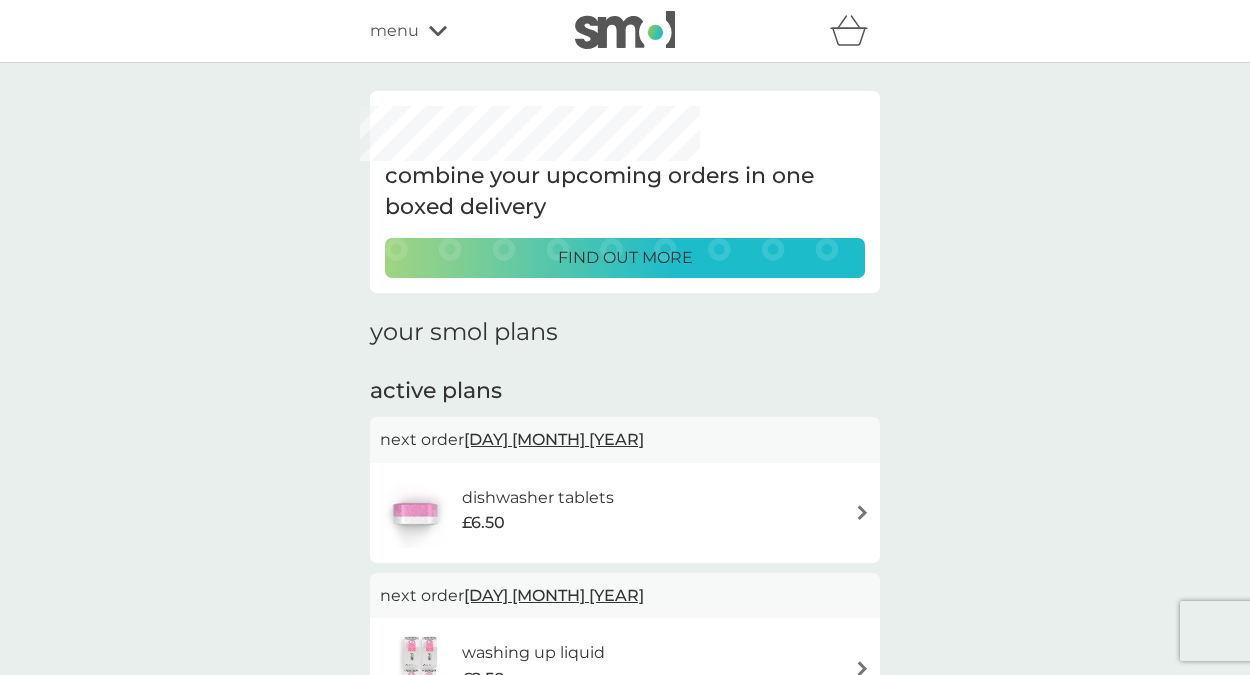 click 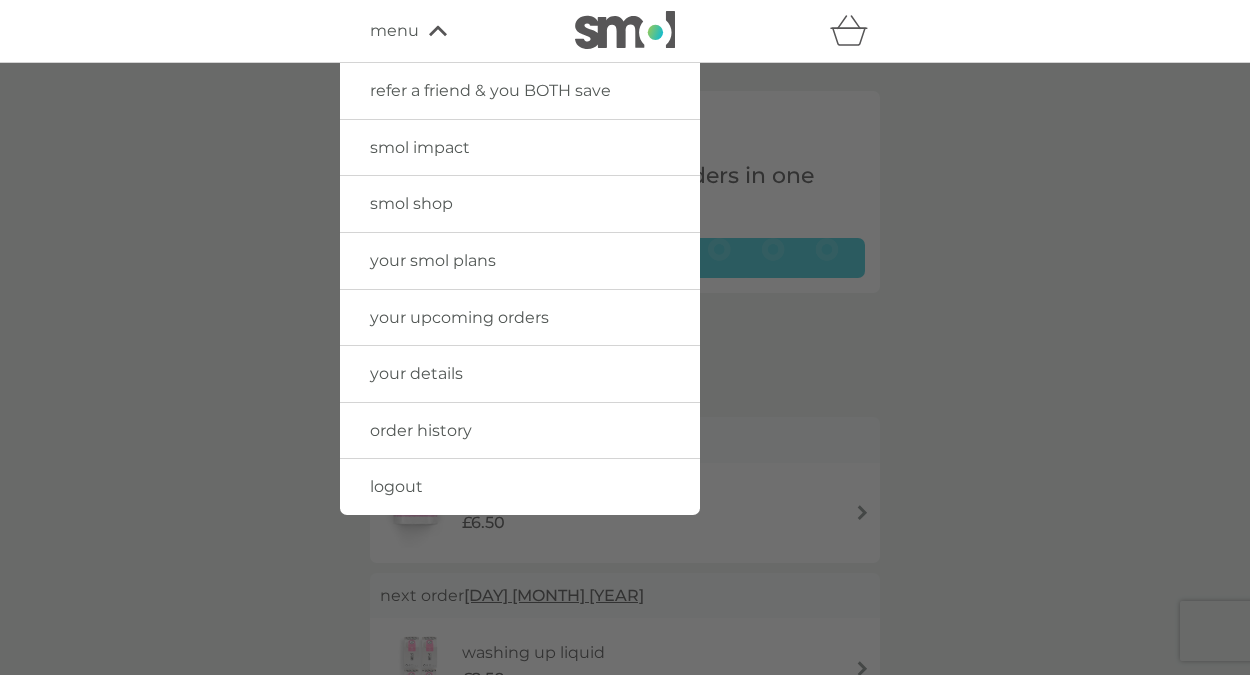 click on "logout" at bounding box center (520, 487) 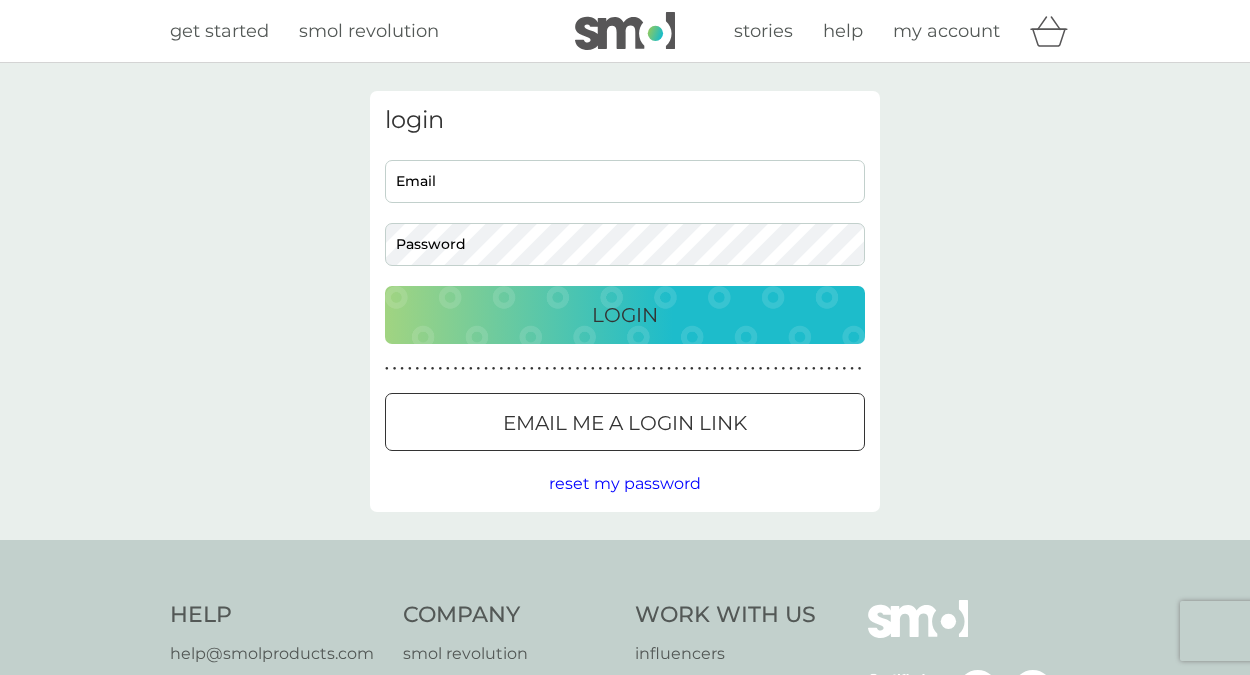 scroll, scrollTop: 0, scrollLeft: 0, axis: both 